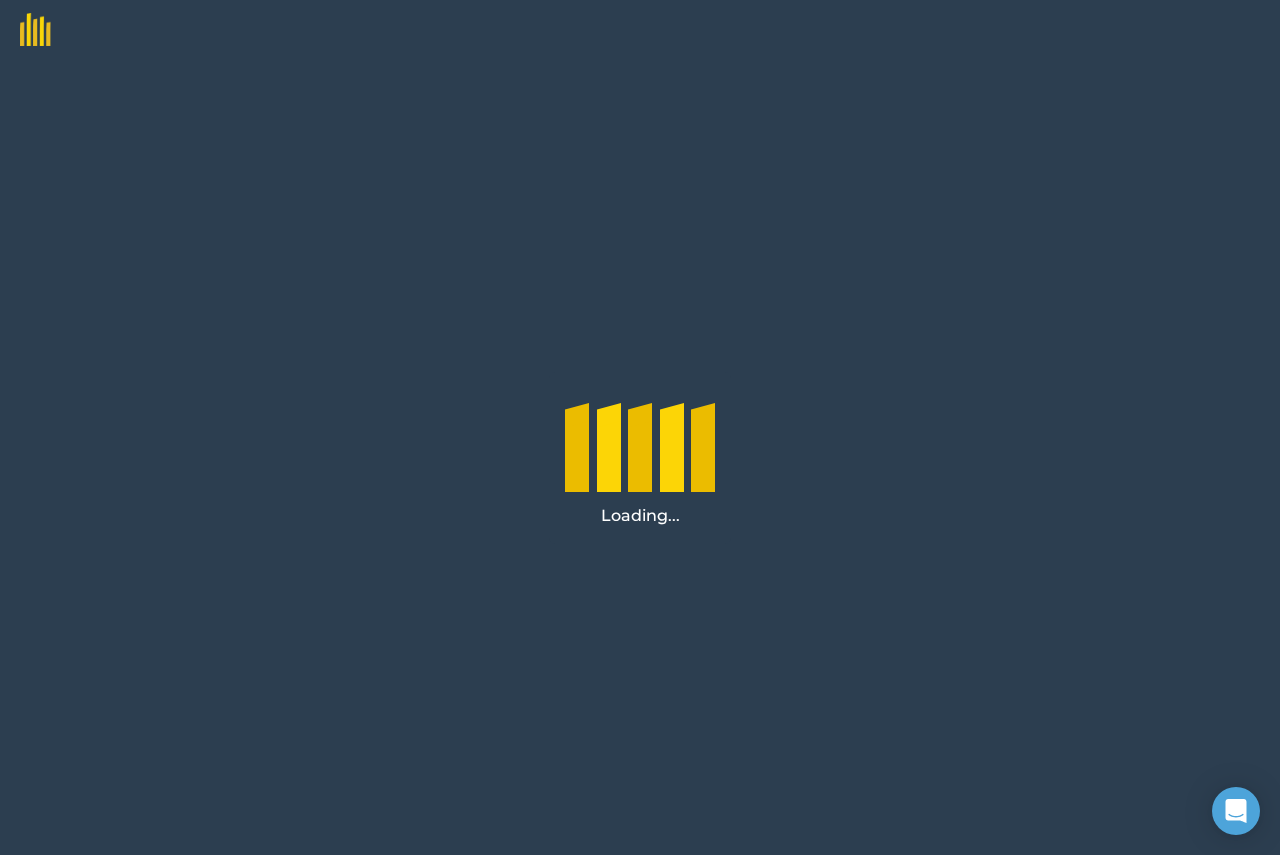 scroll, scrollTop: 0, scrollLeft: 0, axis: both 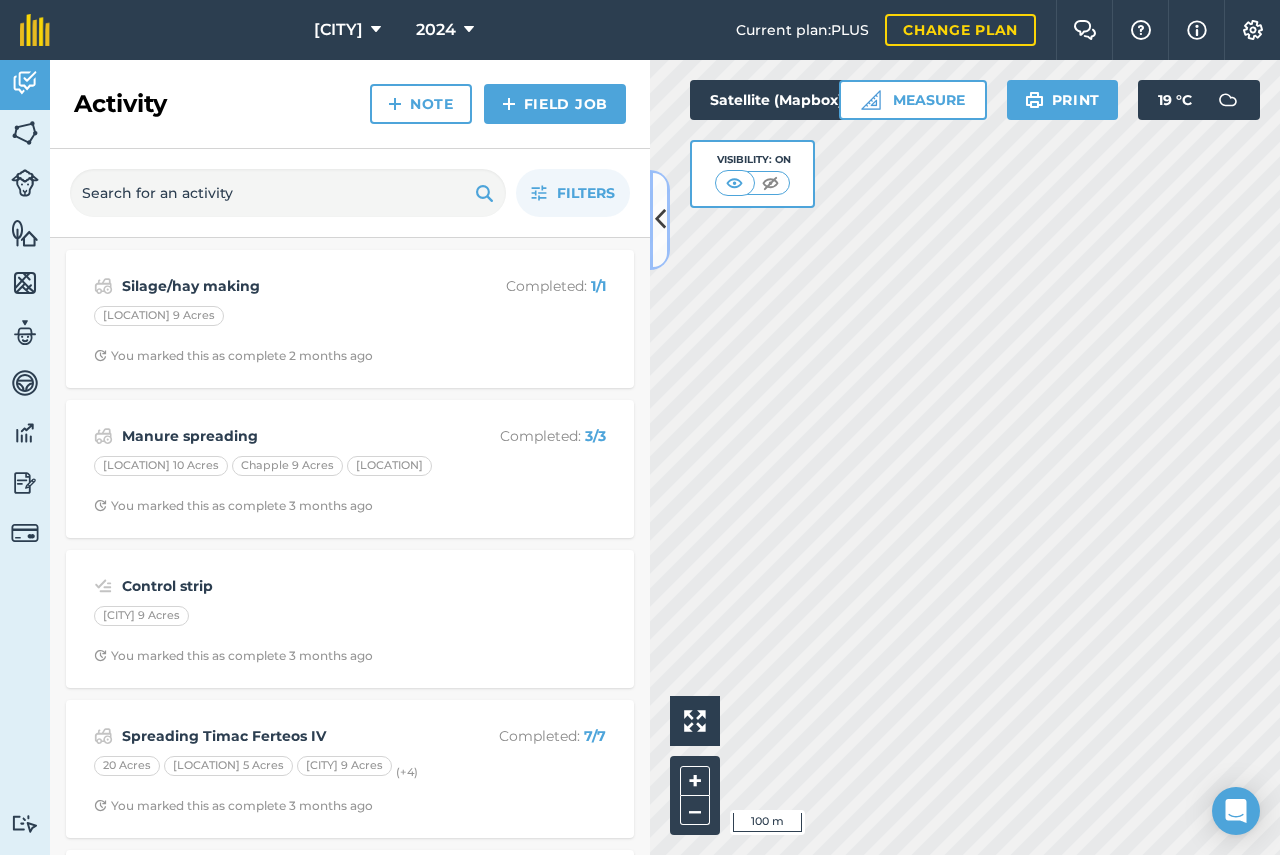 click at bounding box center (660, 219) 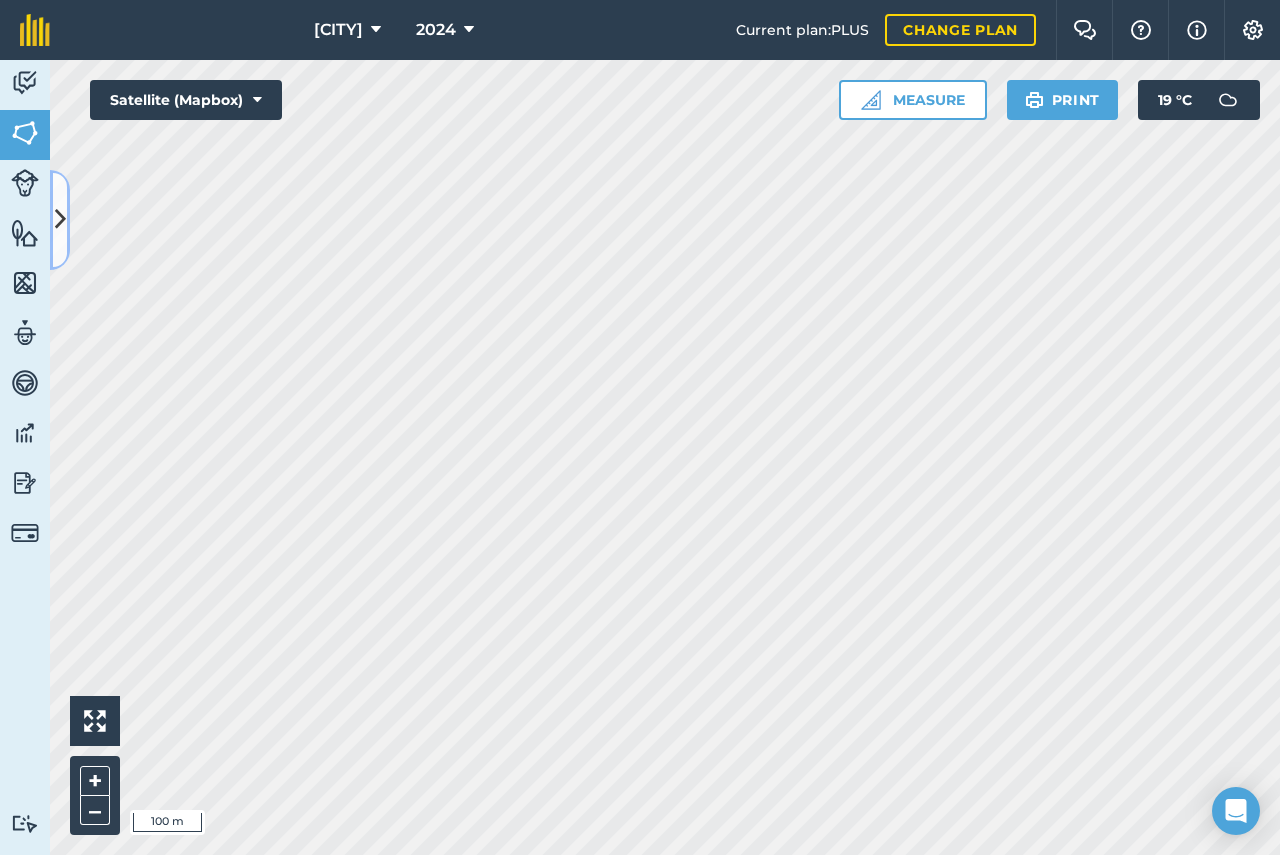 click at bounding box center [60, 219] 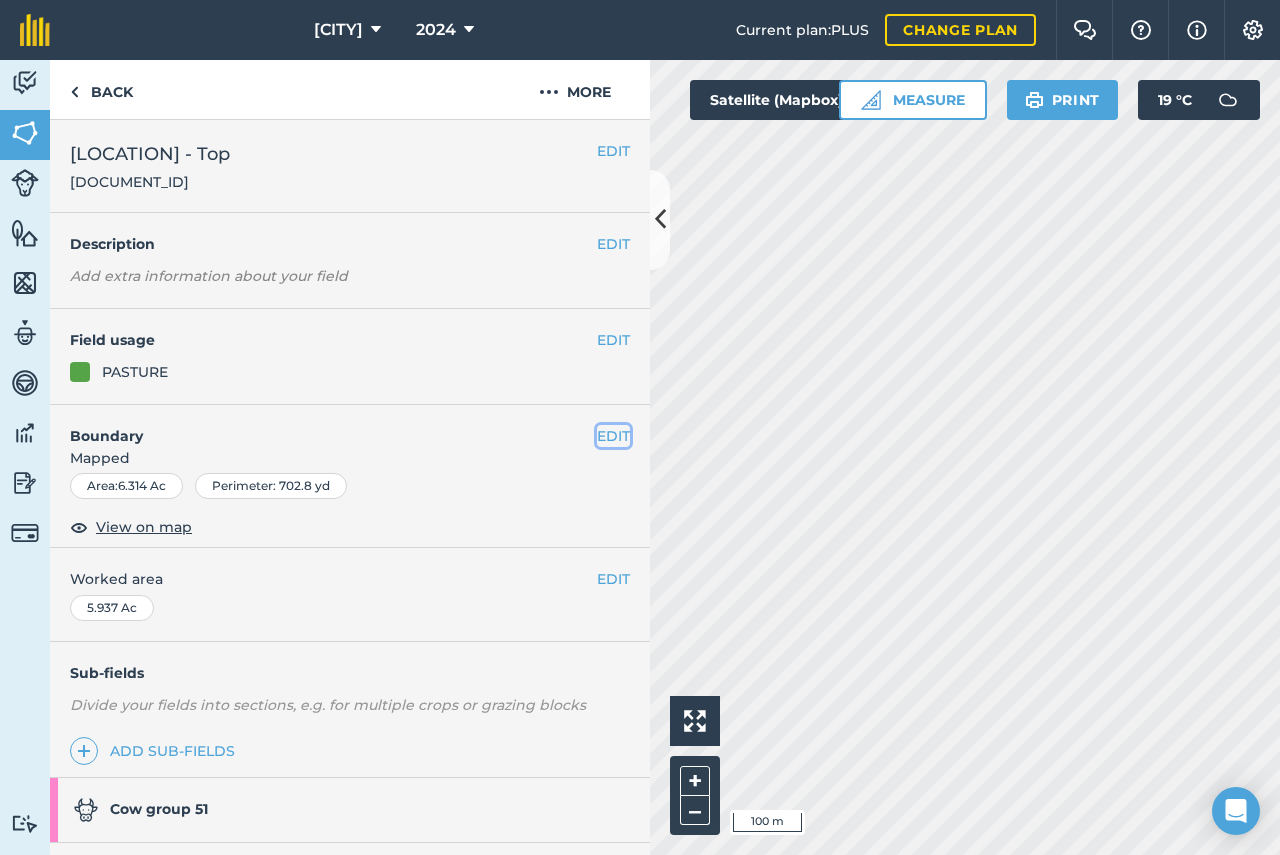 click on "EDIT" at bounding box center (613, 436) 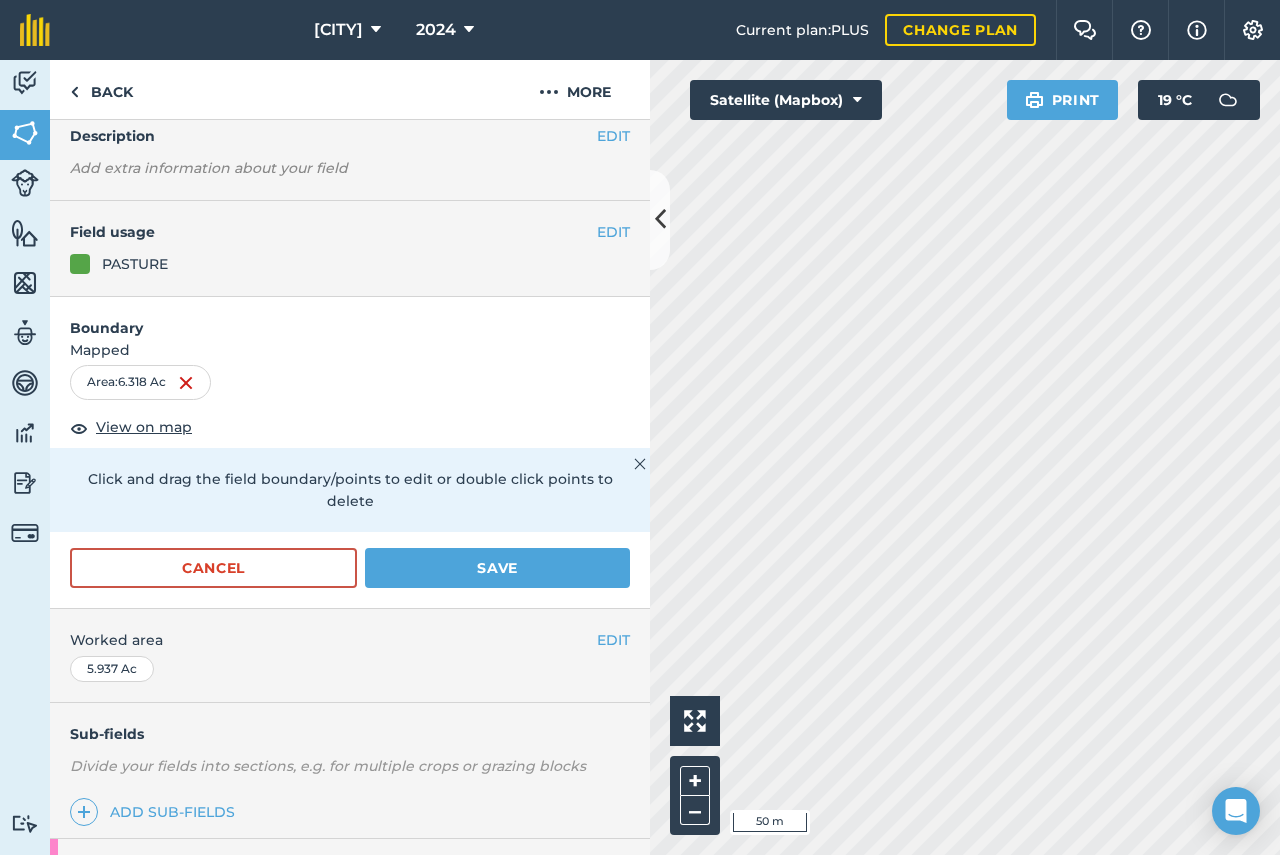 scroll, scrollTop: 100, scrollLeft: 0, axis: vertical 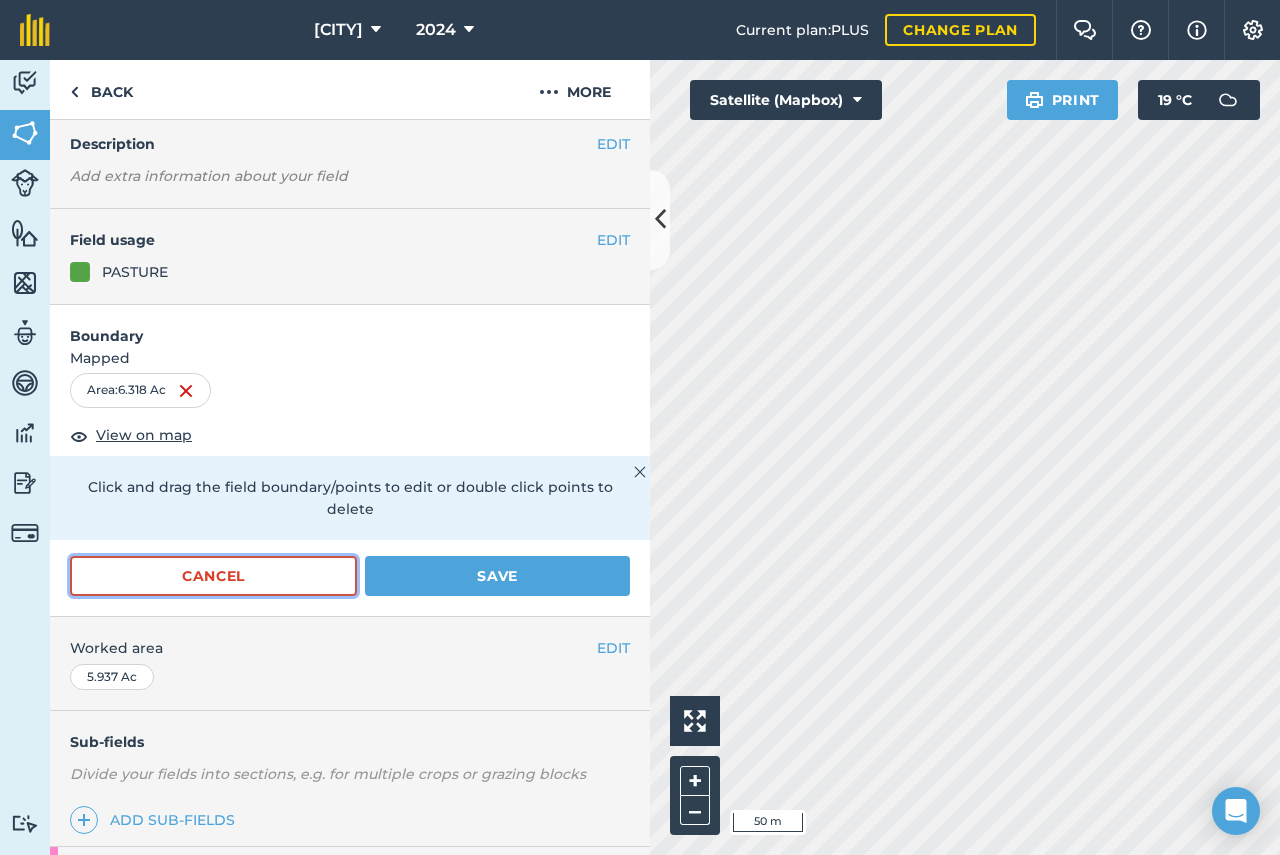 click on "Cancel" at bounding box center (213, 576) 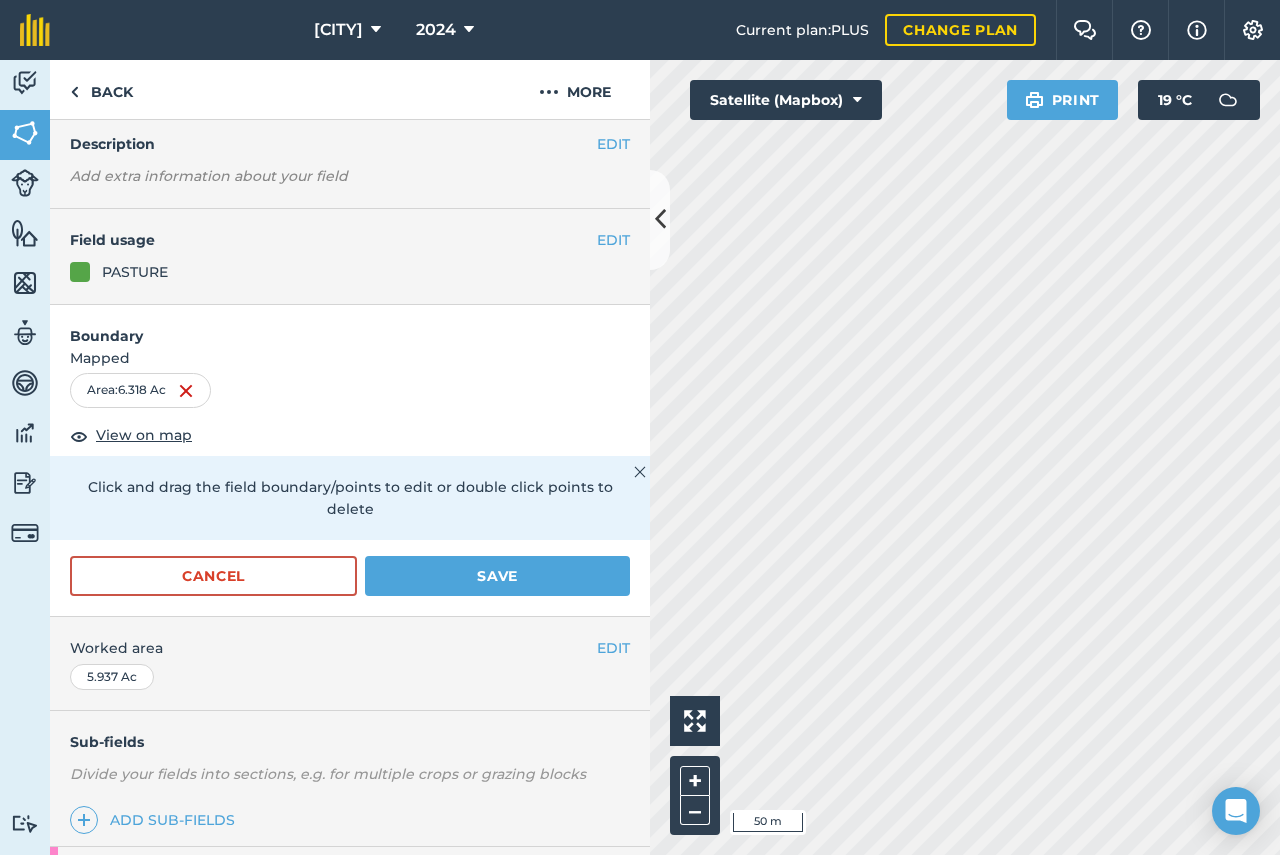 click on "Sub-fields" at bounding box center (350, 742) 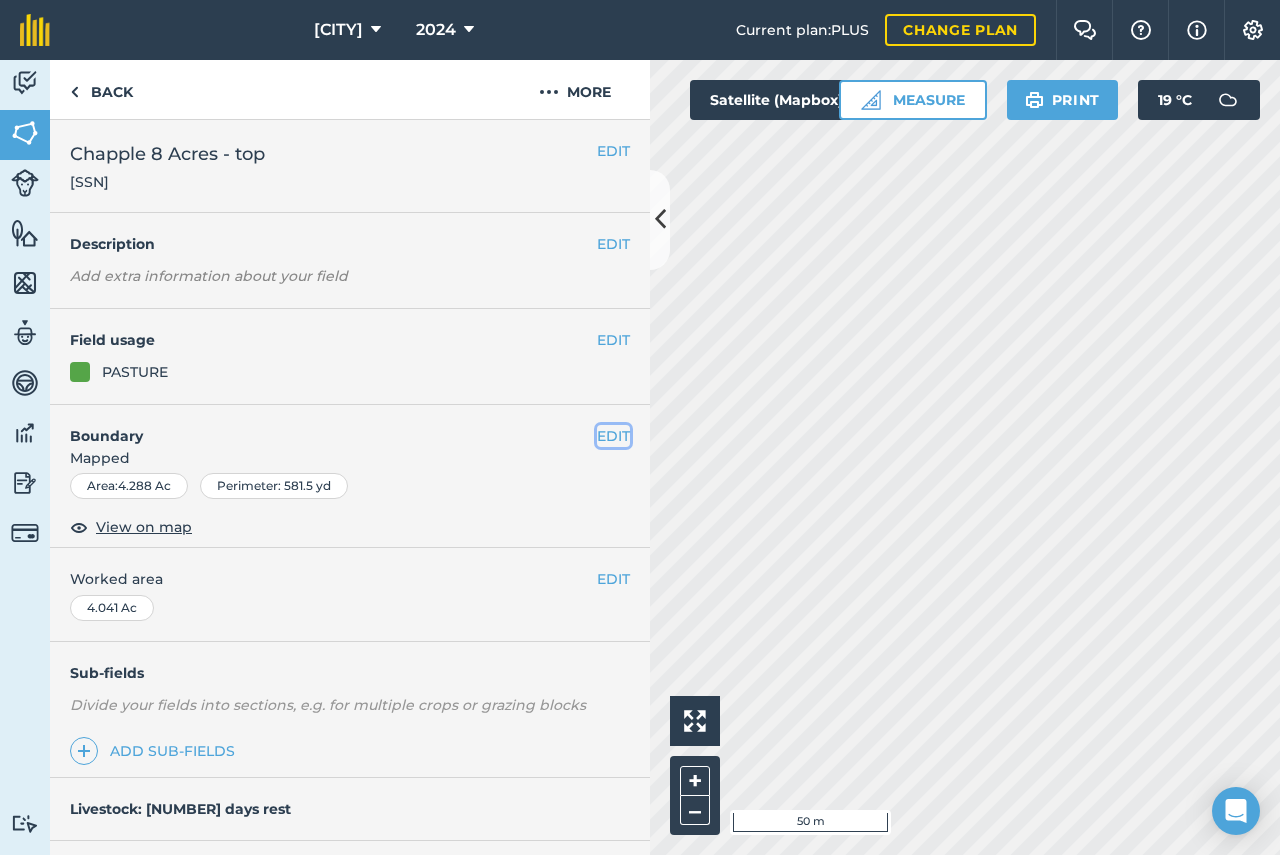 click on "EDIT" at bounding box center (613, 436) 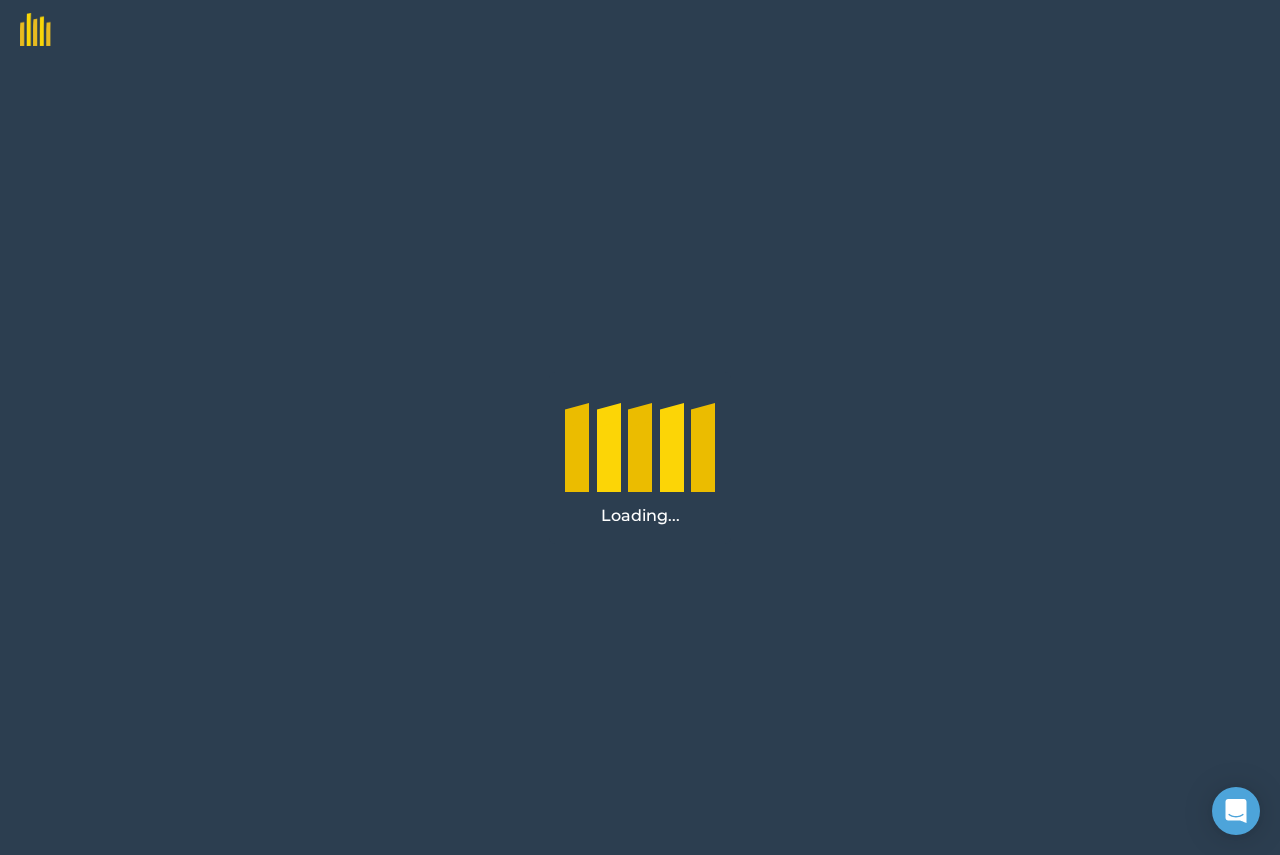 scroll, scrollTop: 0, scrollLeft: 0, axis: both 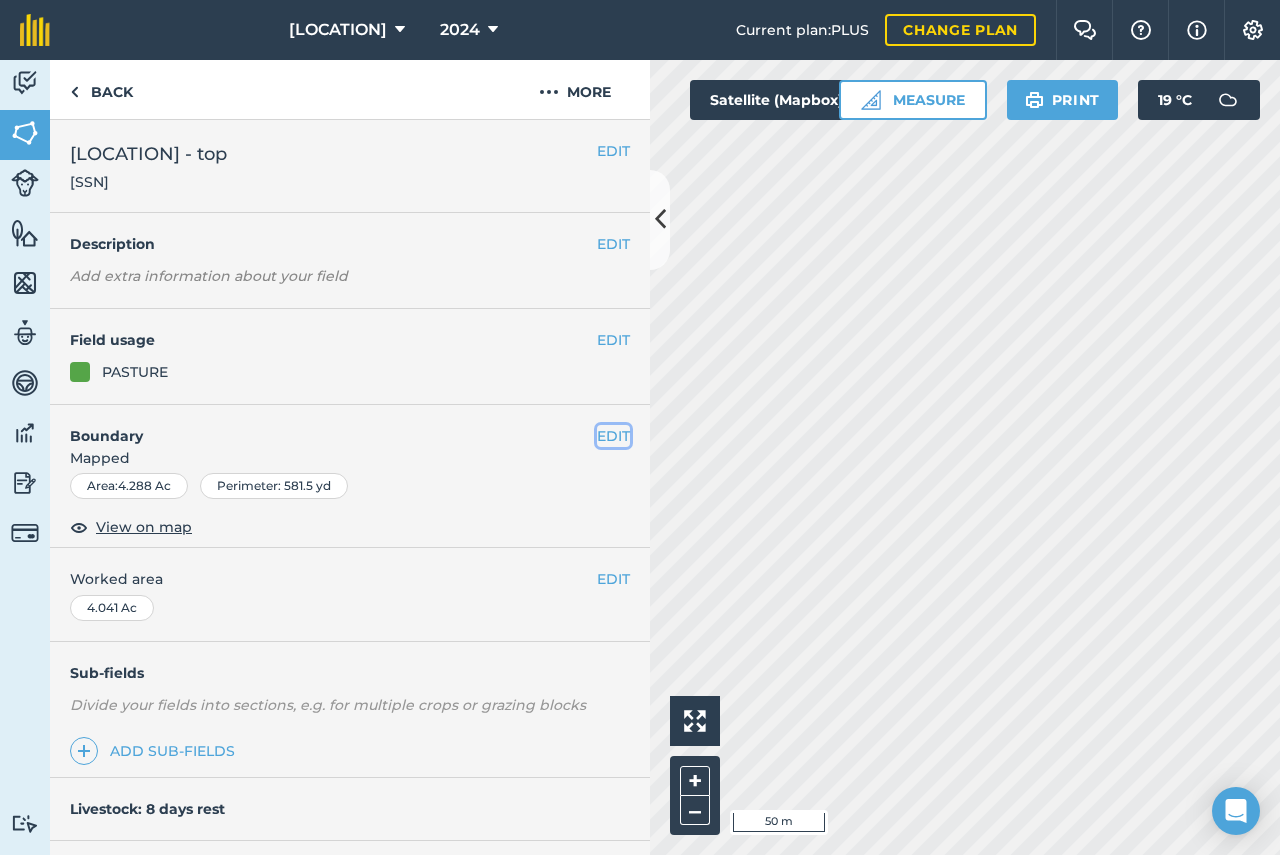 click on "EDIT" at bounding box center (613, 436) 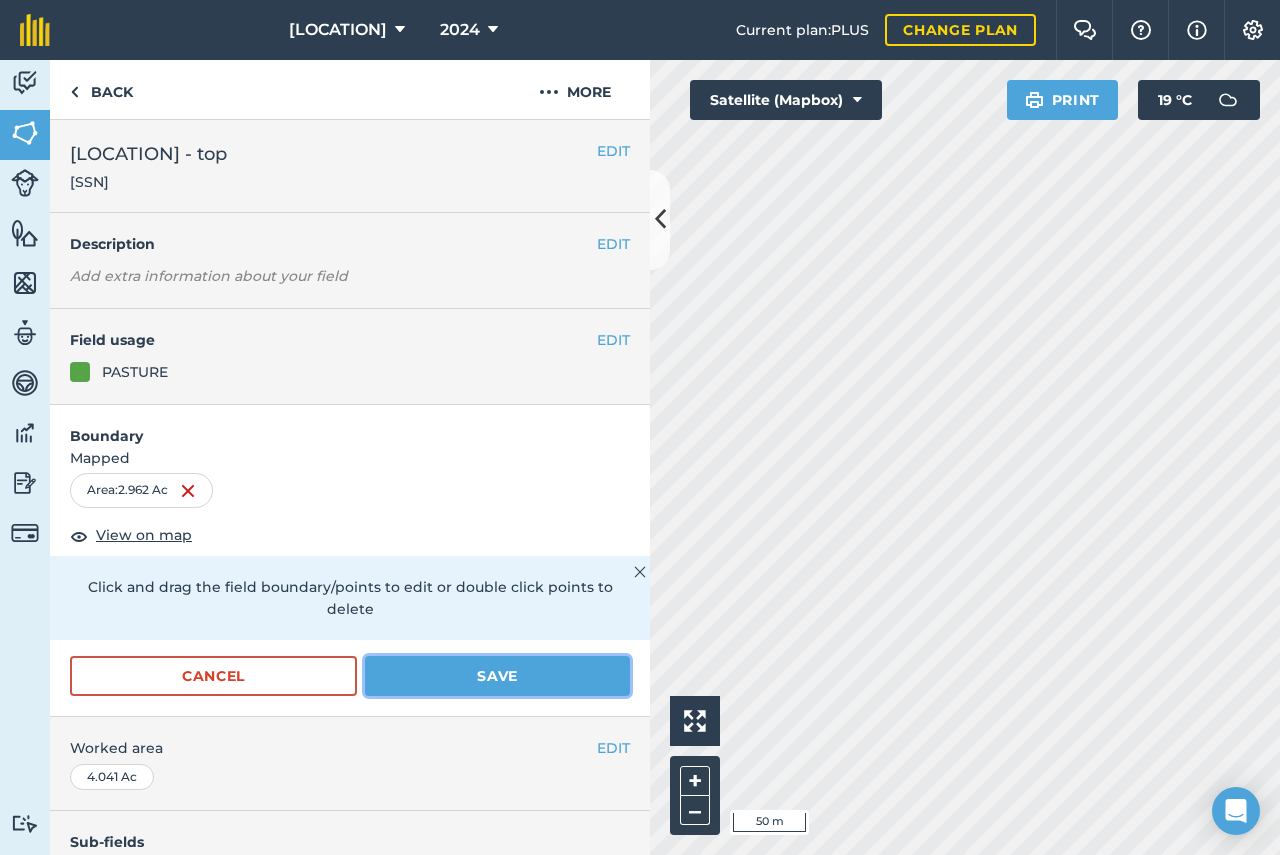 click on "Save" at bounding box center [497, 676] 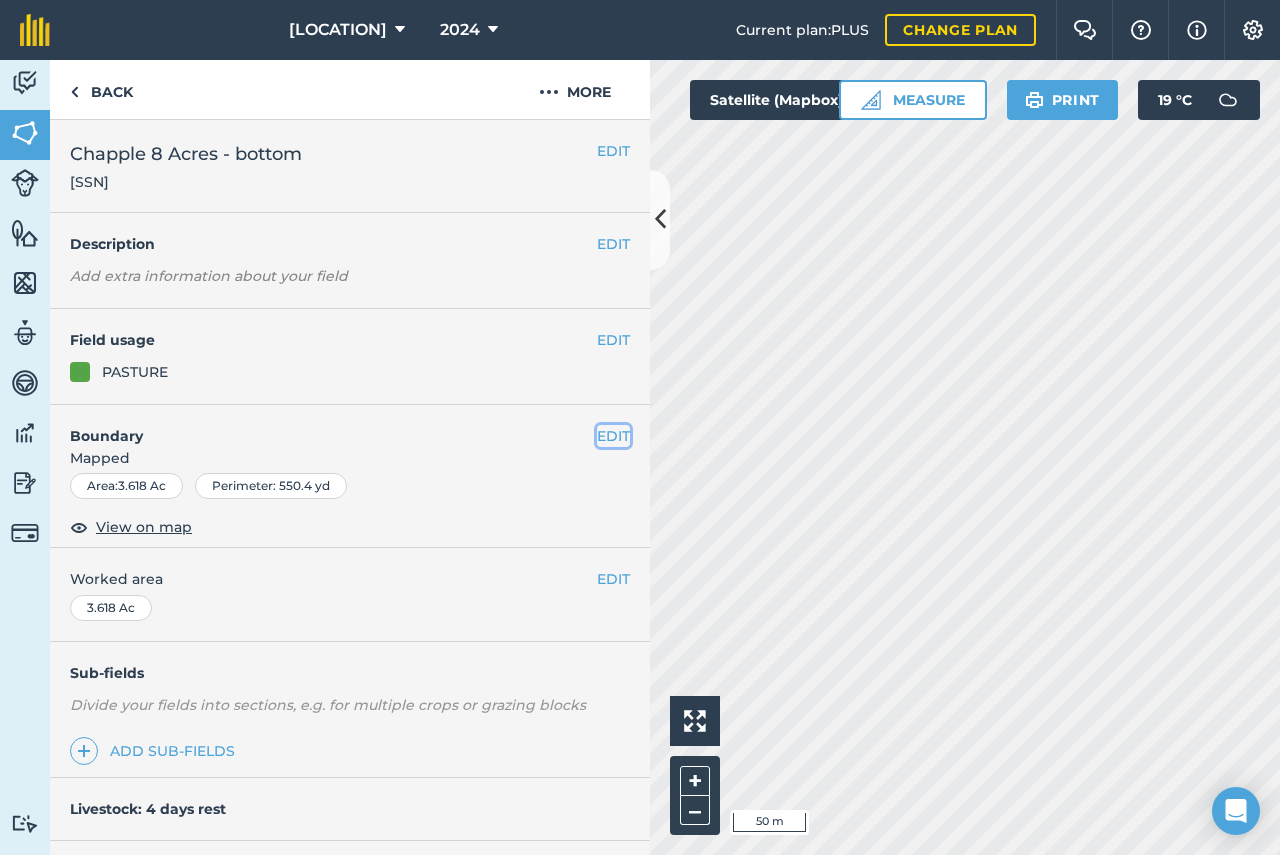 click on "EDIT" at bounding box center [613, 436] 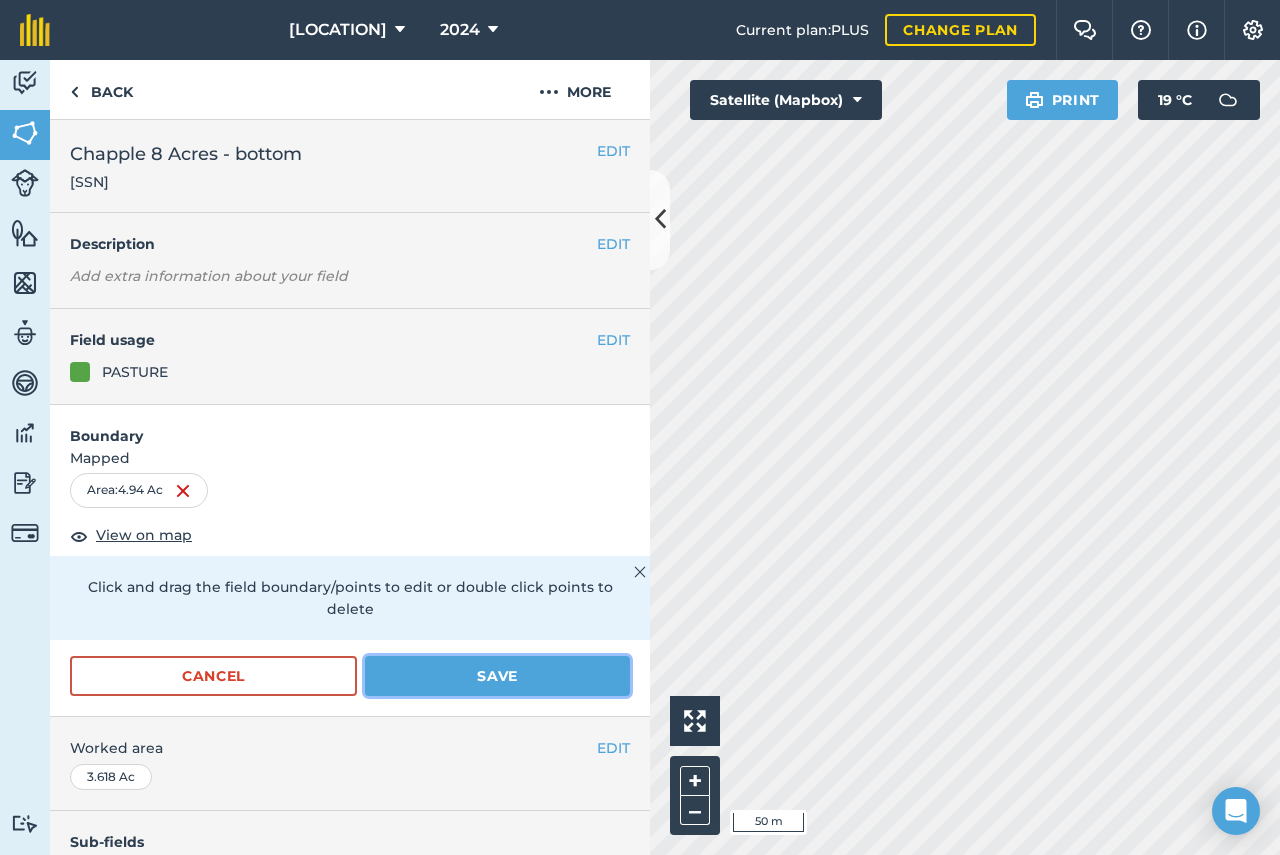 click on "Save" at bounding box center (497, 676) 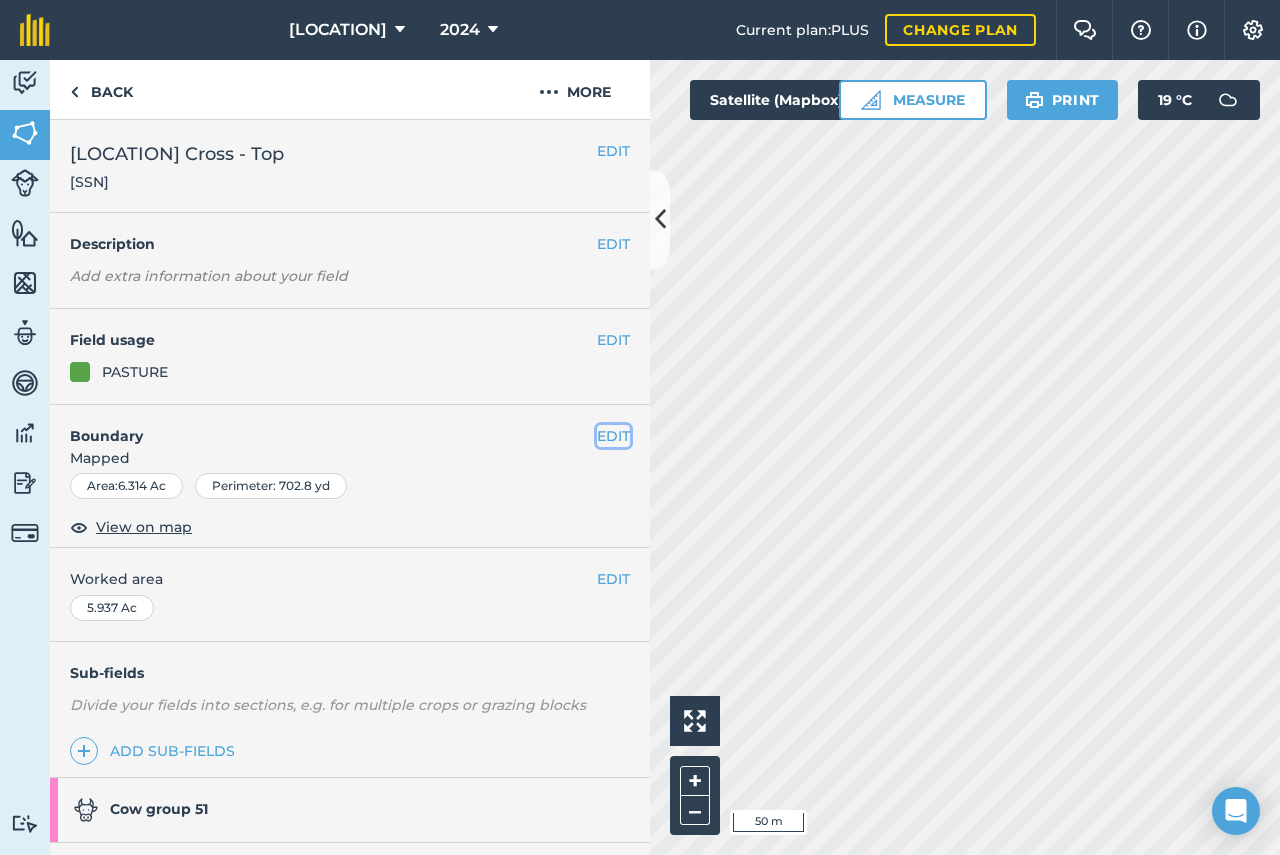 click on "EDIT" at bounding box center [613, 436] 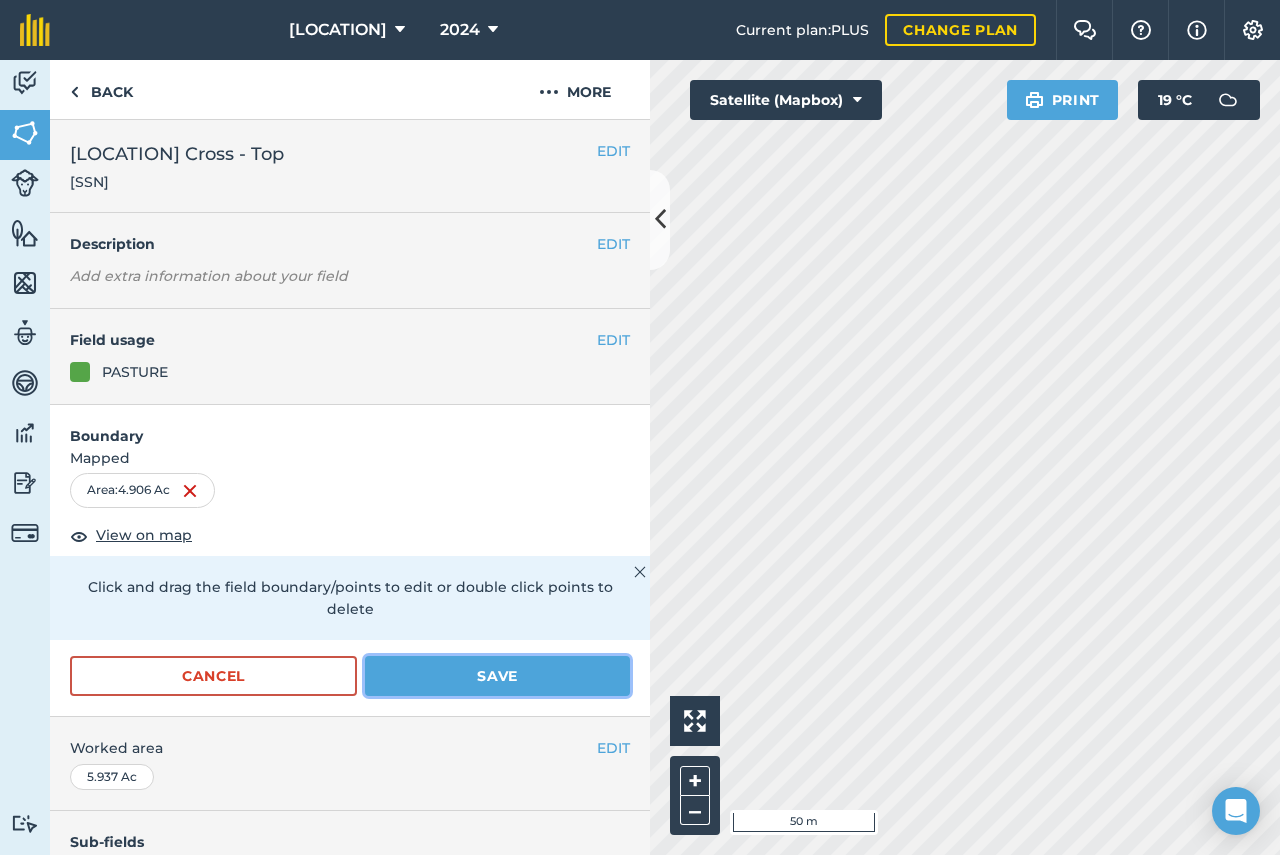 click on "Save" at bounding box center [497, 676] 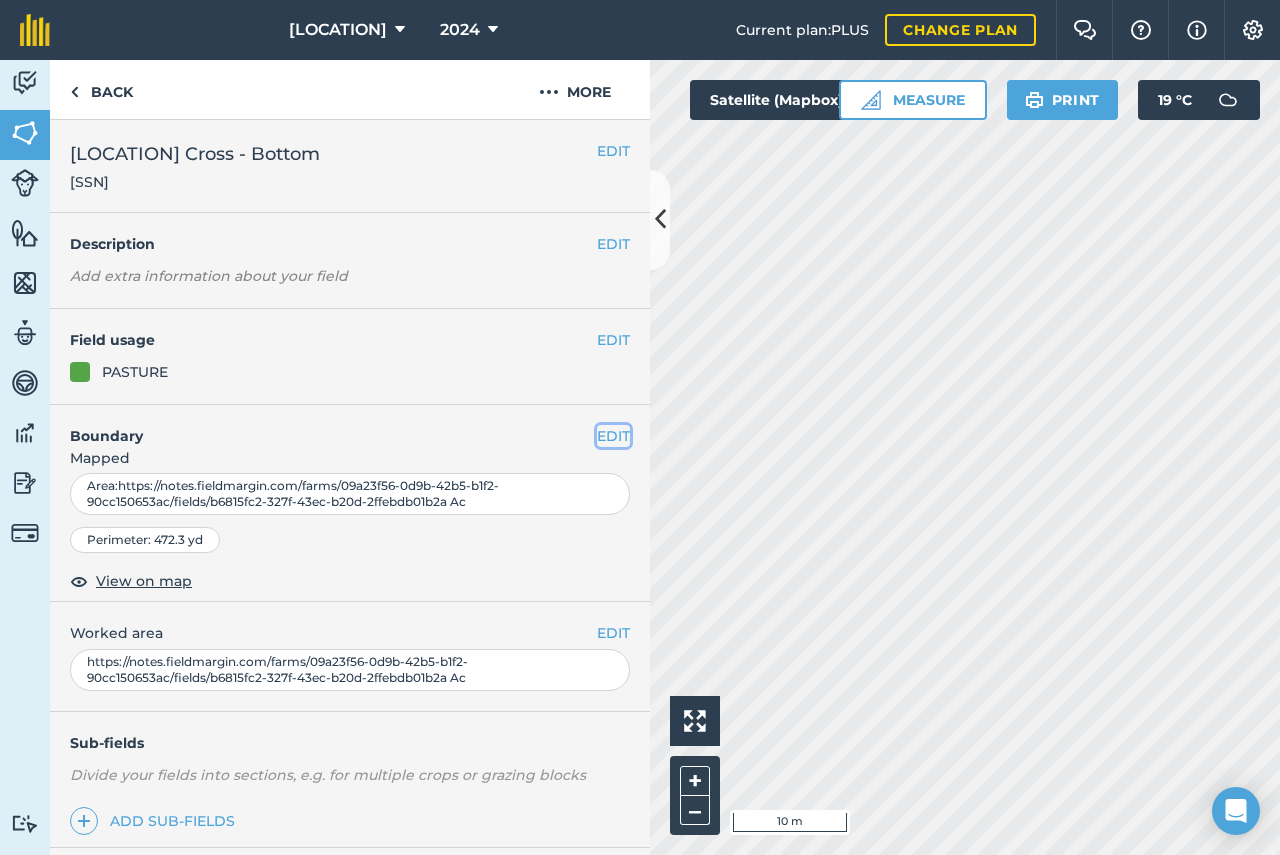 click on "EDIT" at bounding box center [613, 436] 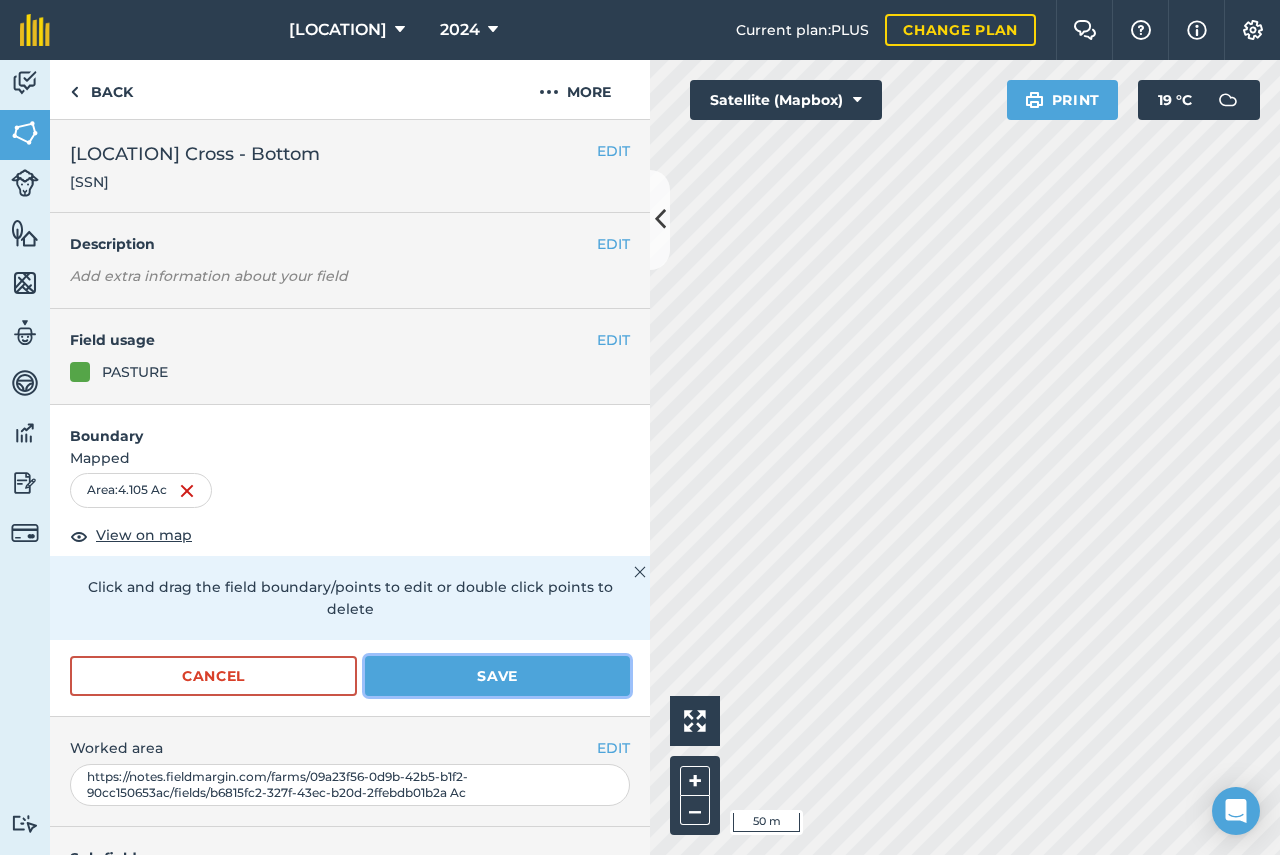 click on "Save" at bounding box center (497, 676) 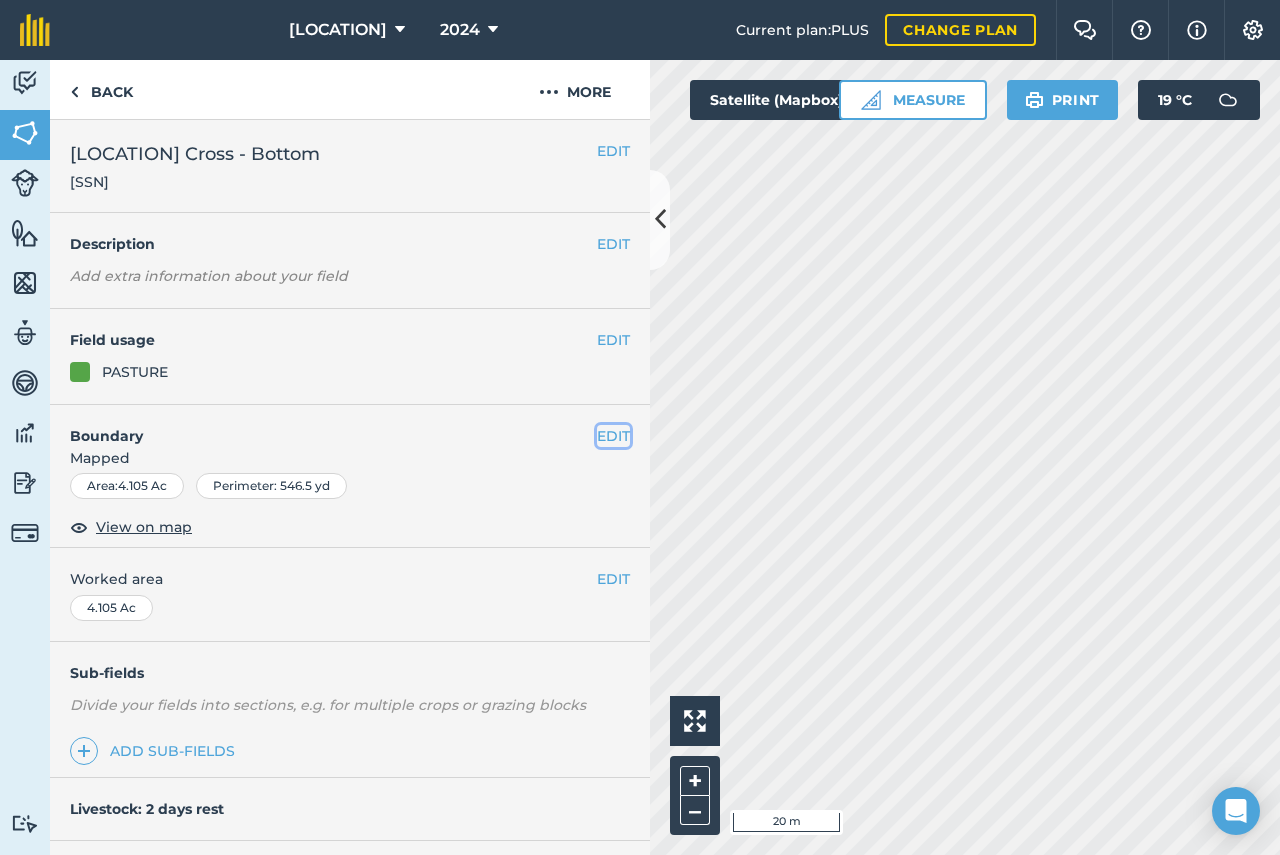click on "EDIT" at bounding box center [613, 436] 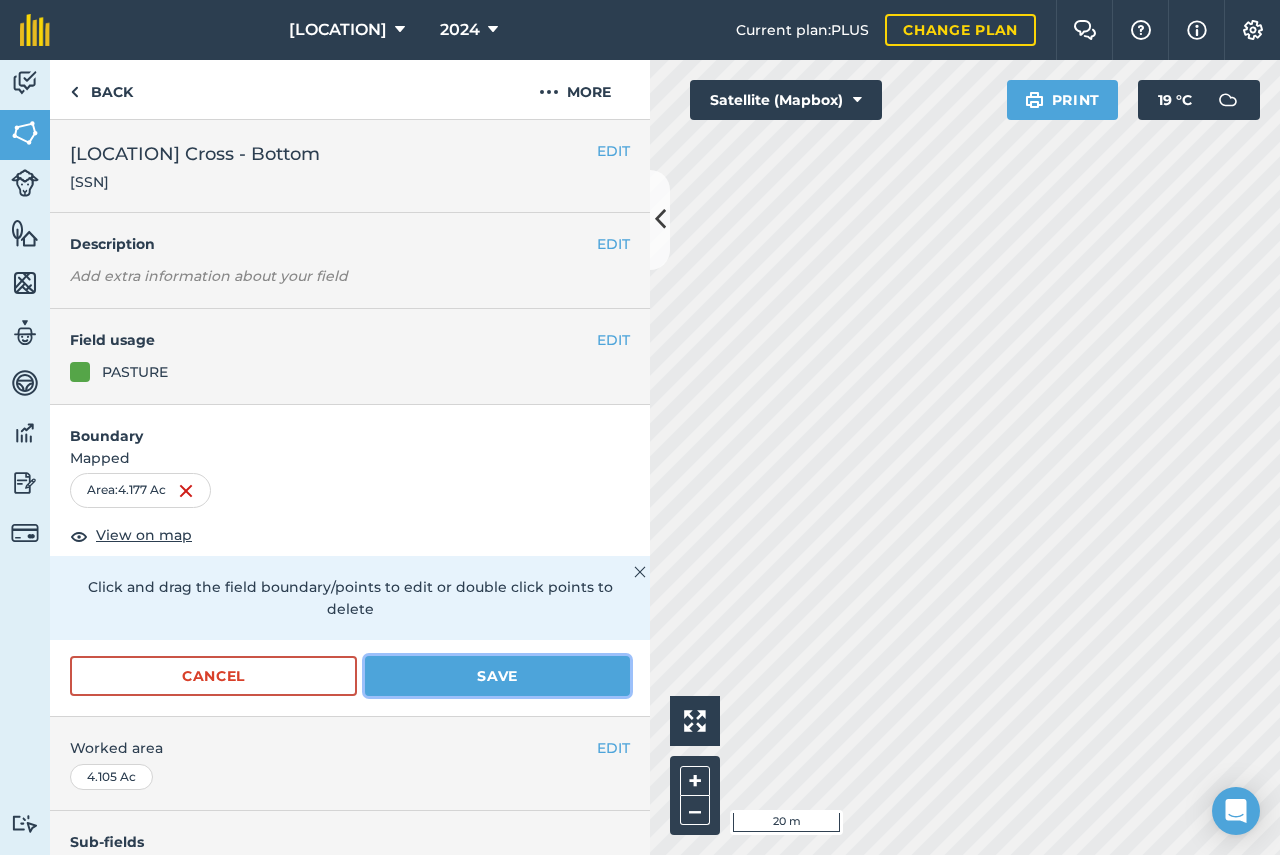 click on "Save" at bounding box center (497, 676) 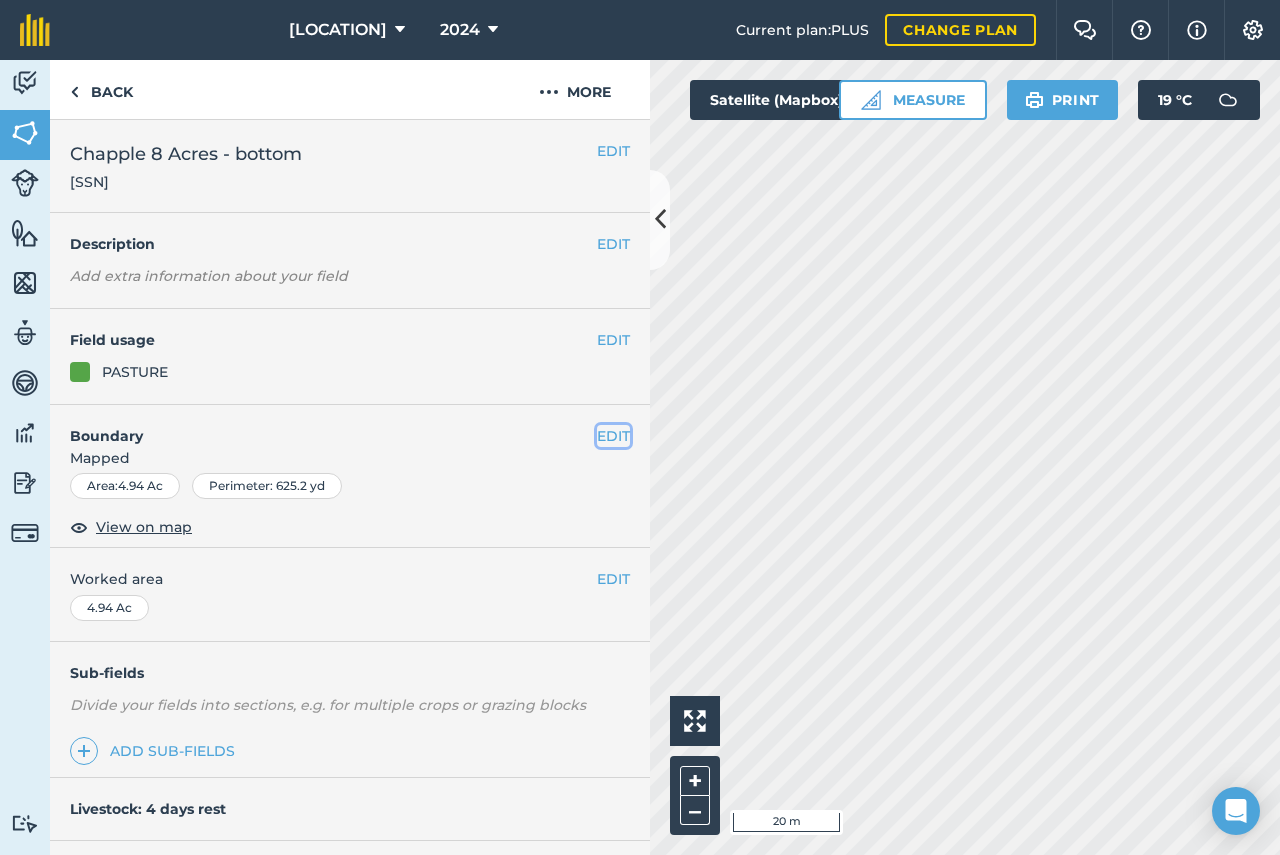 click on "EDIT" at bounding box center (613, 436) 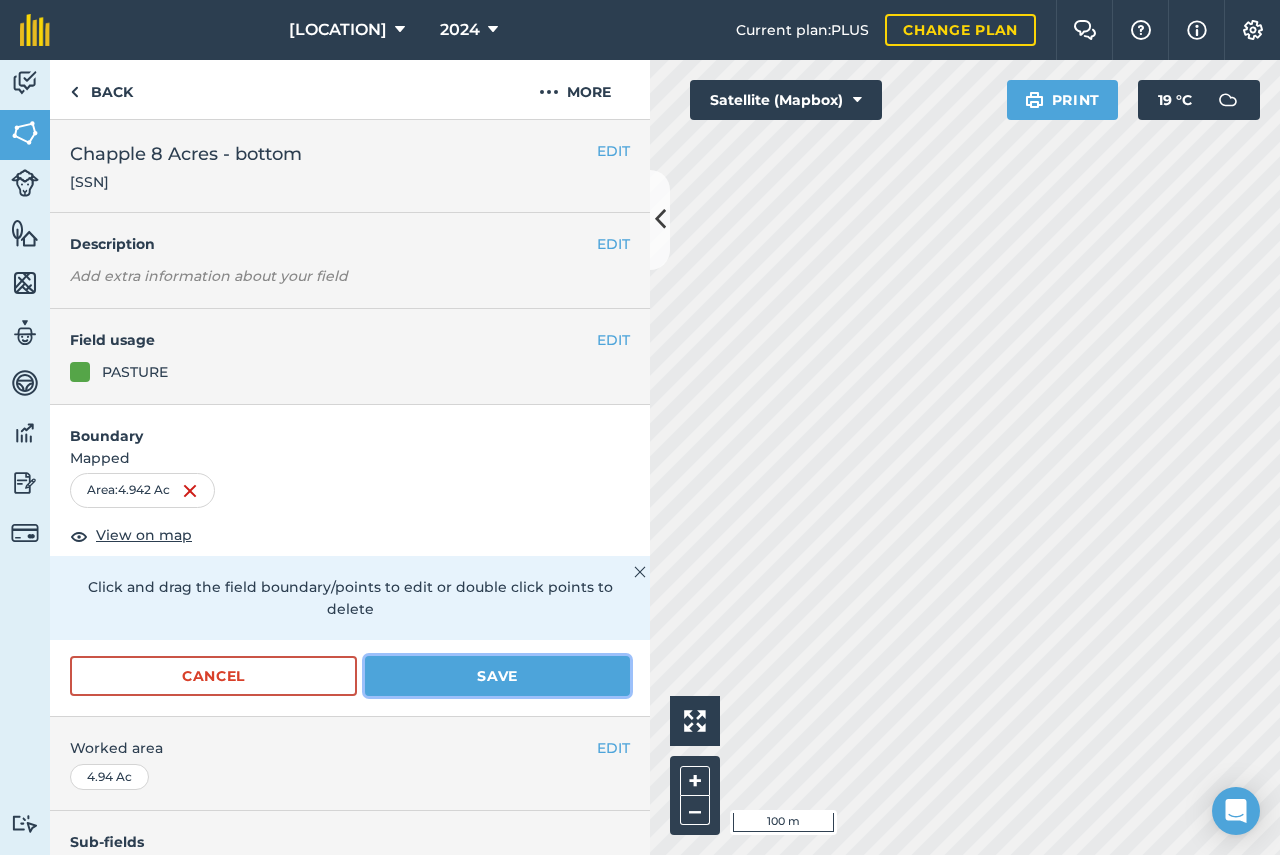 click on "Save" at bounding box center (497, 676) 